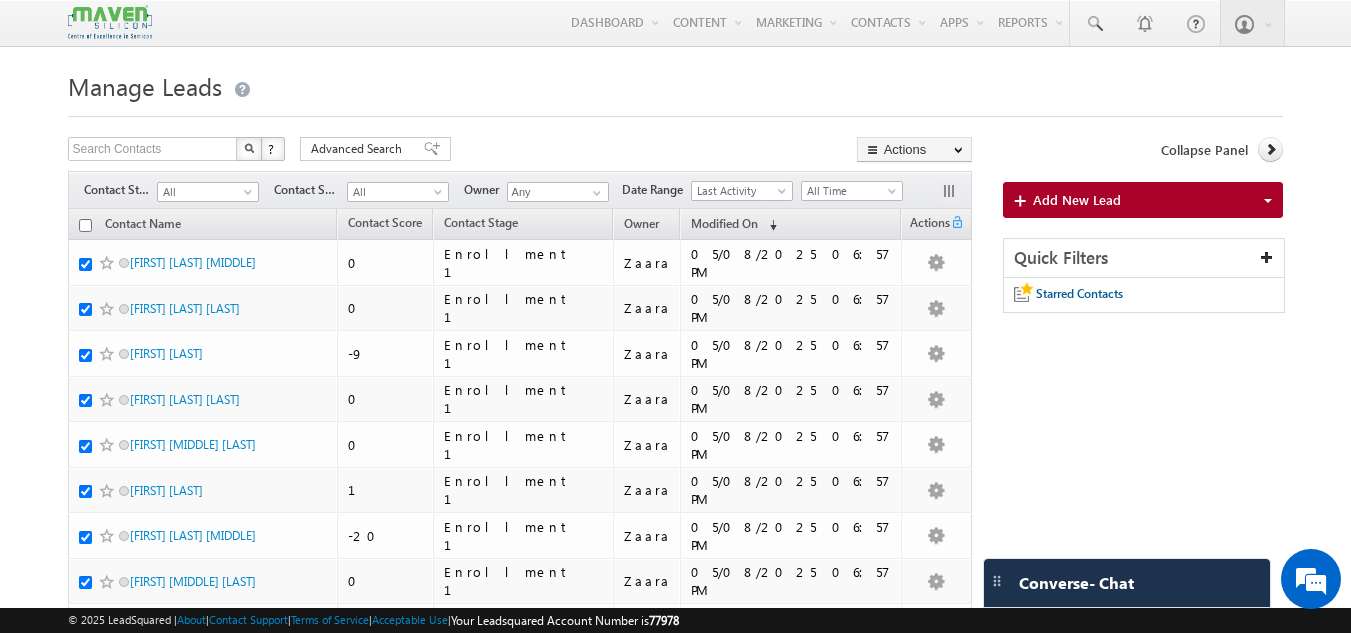scroll, scrollTop: 0, scrollLeft: 0, axis: both 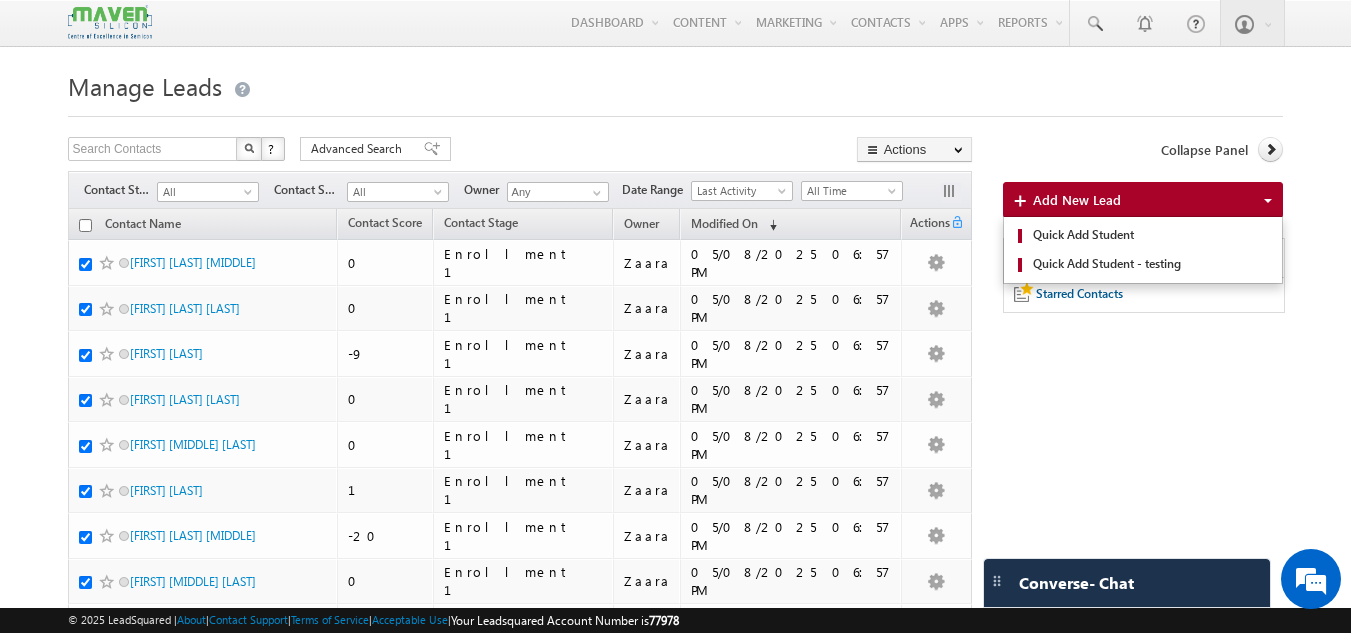 click on "Add New Lead" at bounding box center [1077, 199] 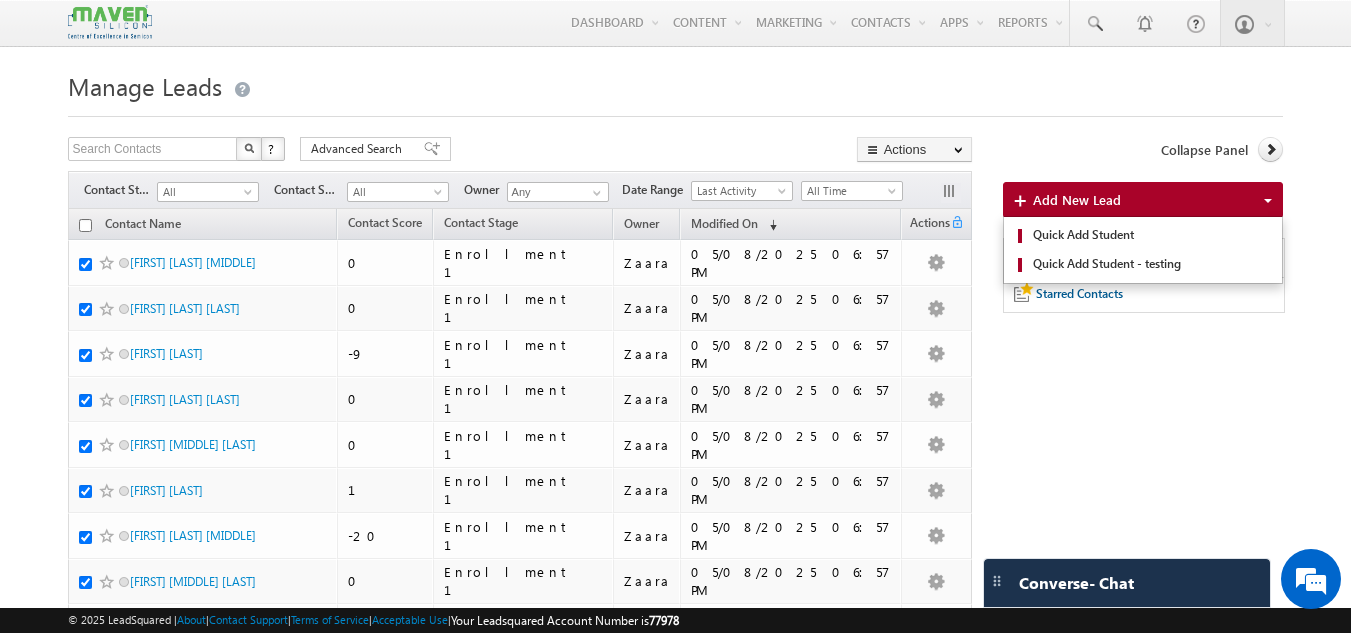 click on "Add New Lead" at bounding box center [1077, 199] 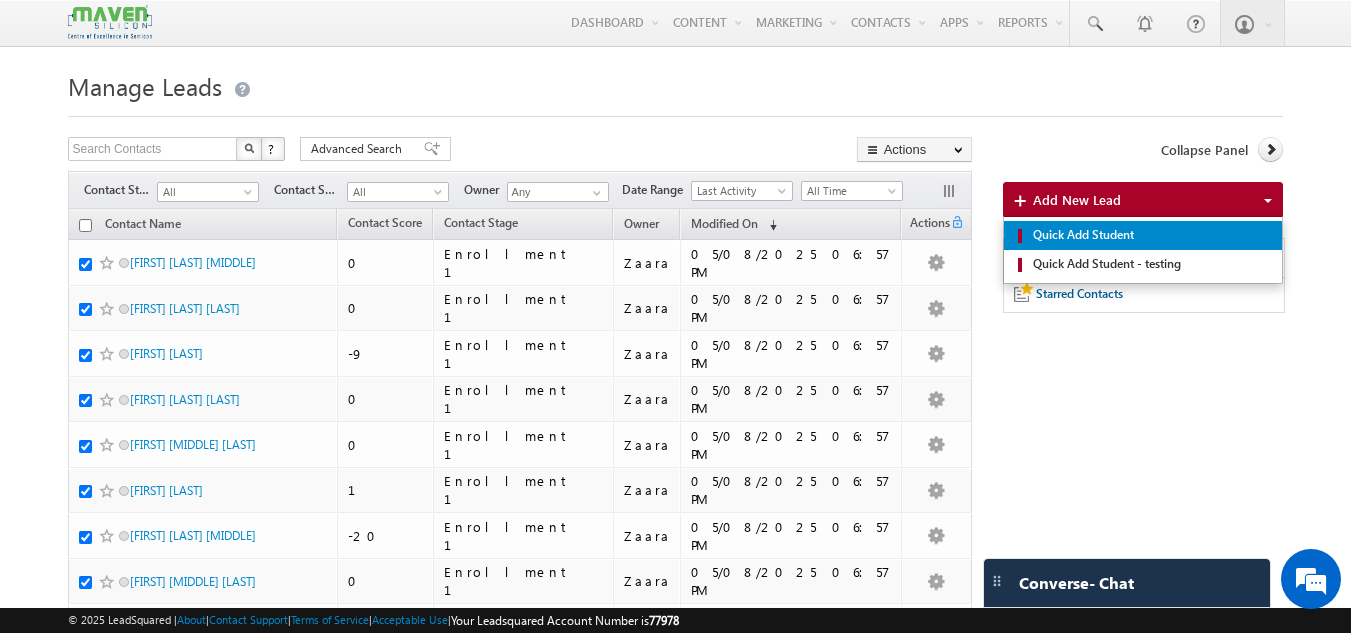 click on "Quick Add Student" at bounding box center [1151, 235] 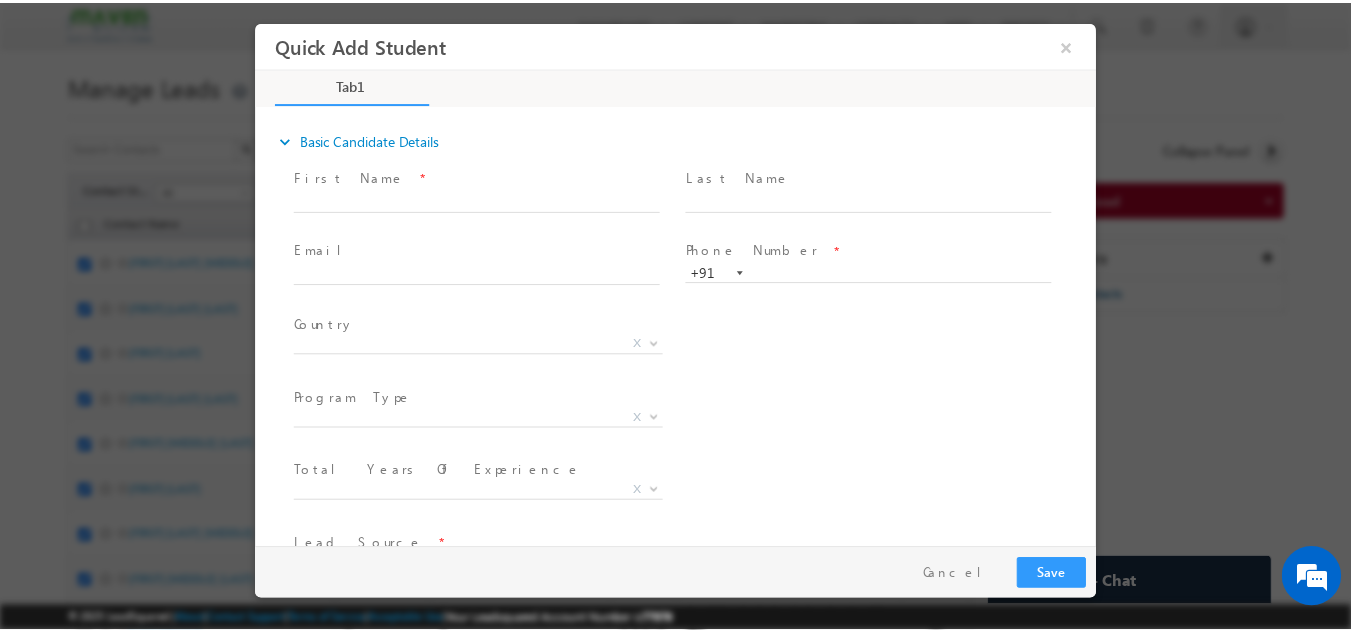 scroll, scrollTop: 0, scrollLeft: 0, axis: both 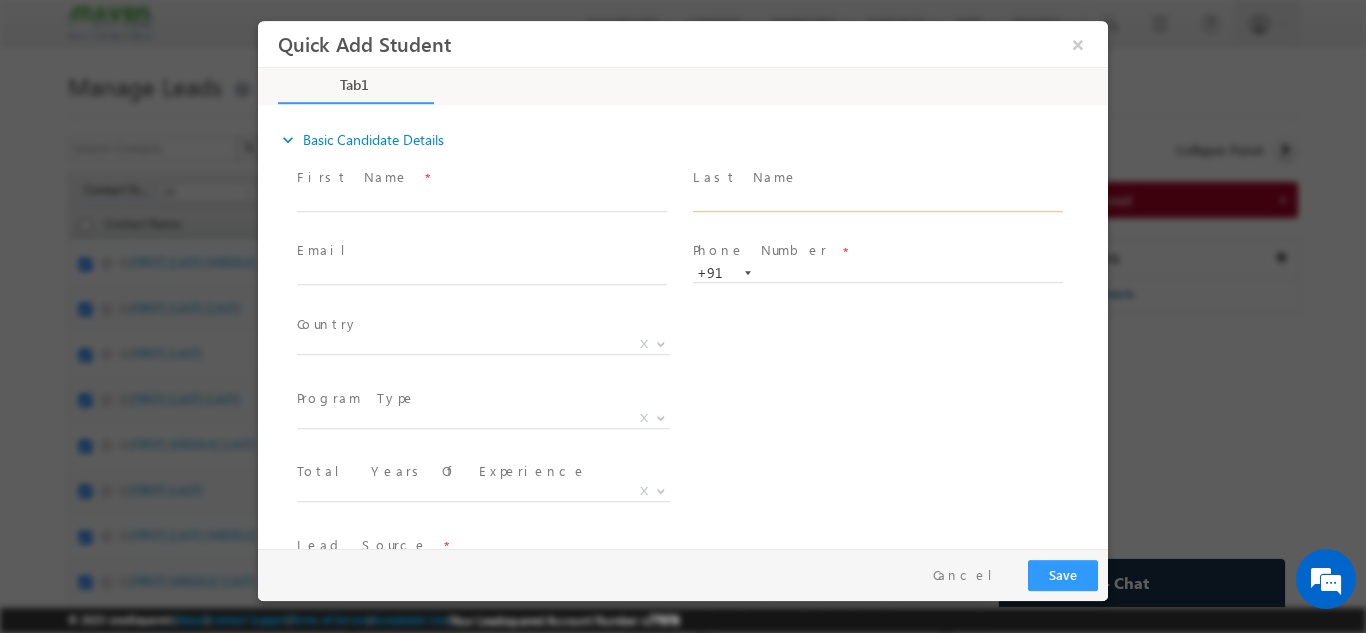 click at bounding box center [878, 201] 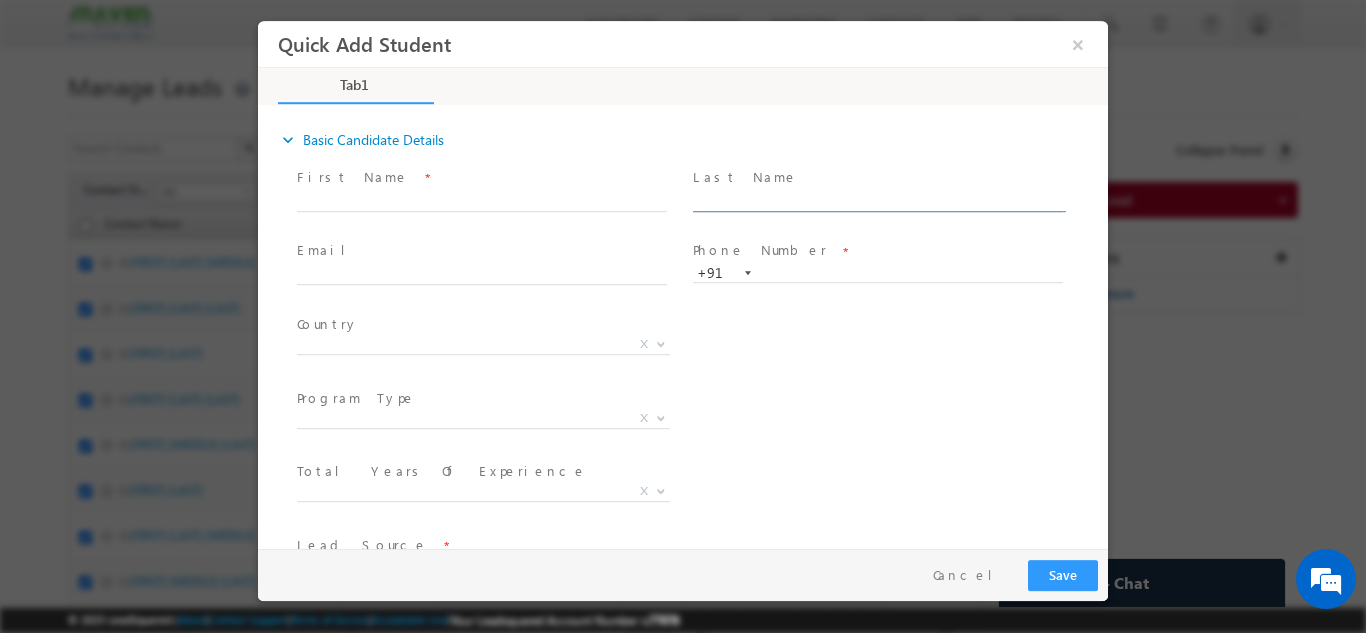 paste on "9742142352" 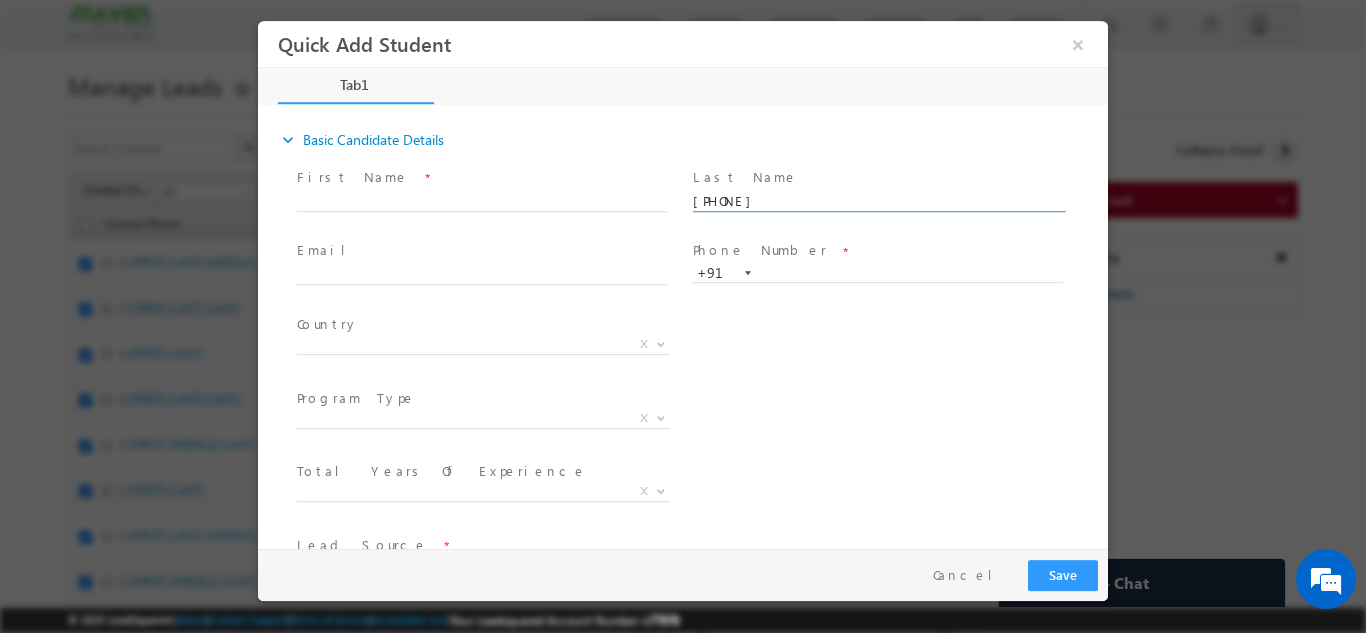 type on "9742142352" 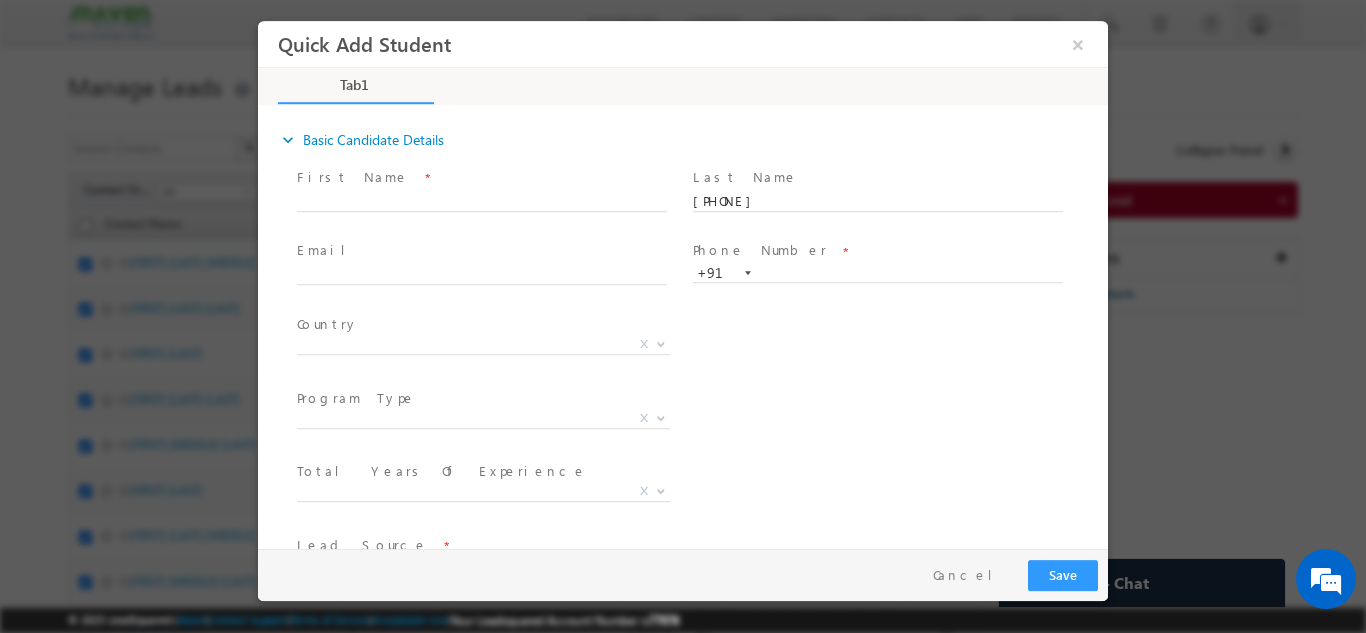 click on "Last Name
*
9742142352" at bounding box center (887, 199) 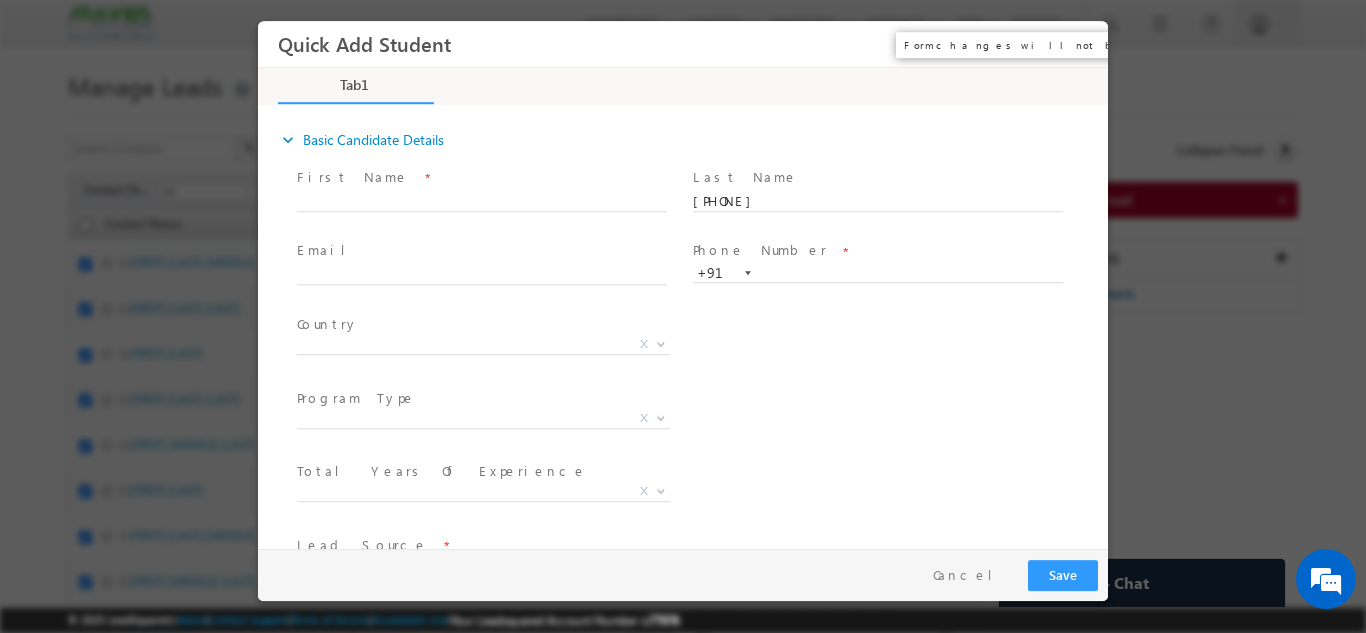 click on "×" at bounding box center [1078, 43] 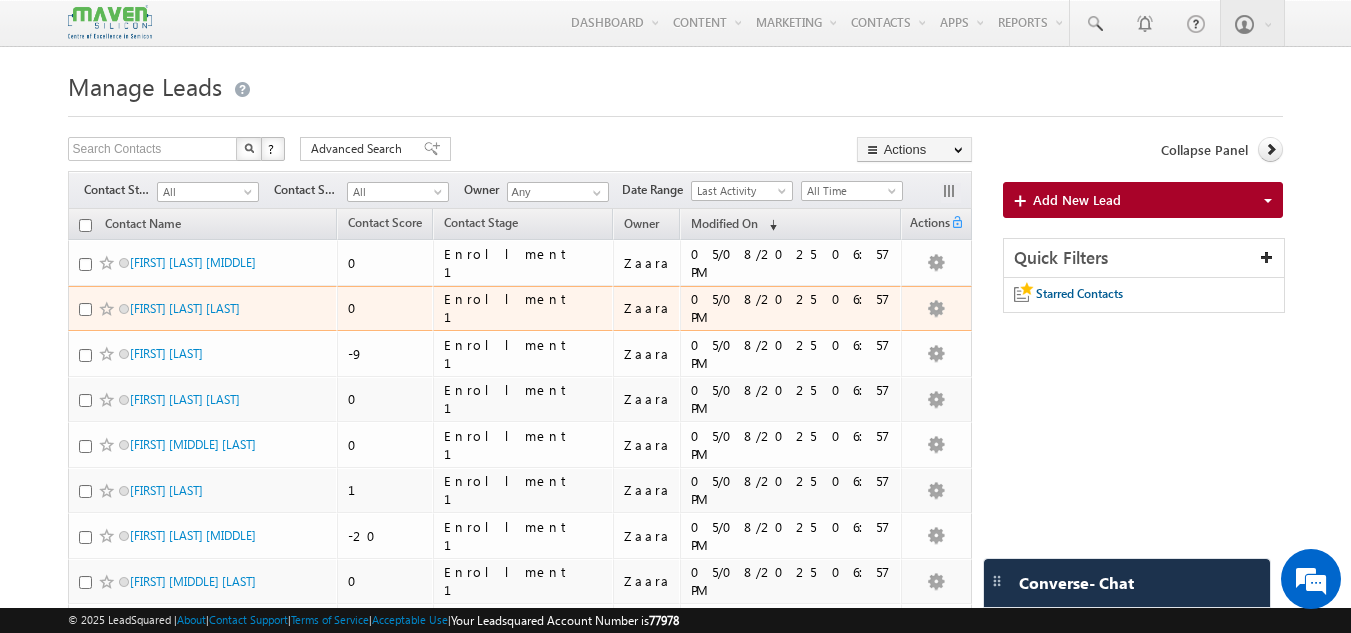 scroll, scrollTop: 400, scrollLeft: 0, axis: vertical 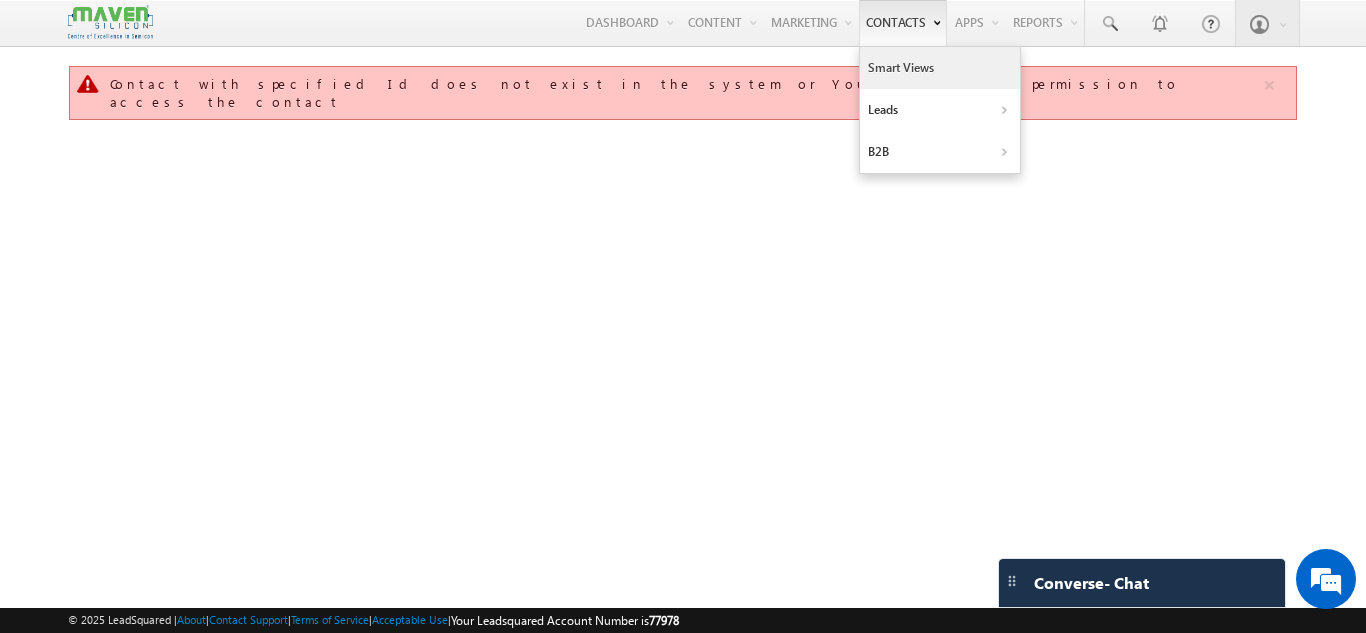 click on "Smart Views" at bounding box center (940, 68) 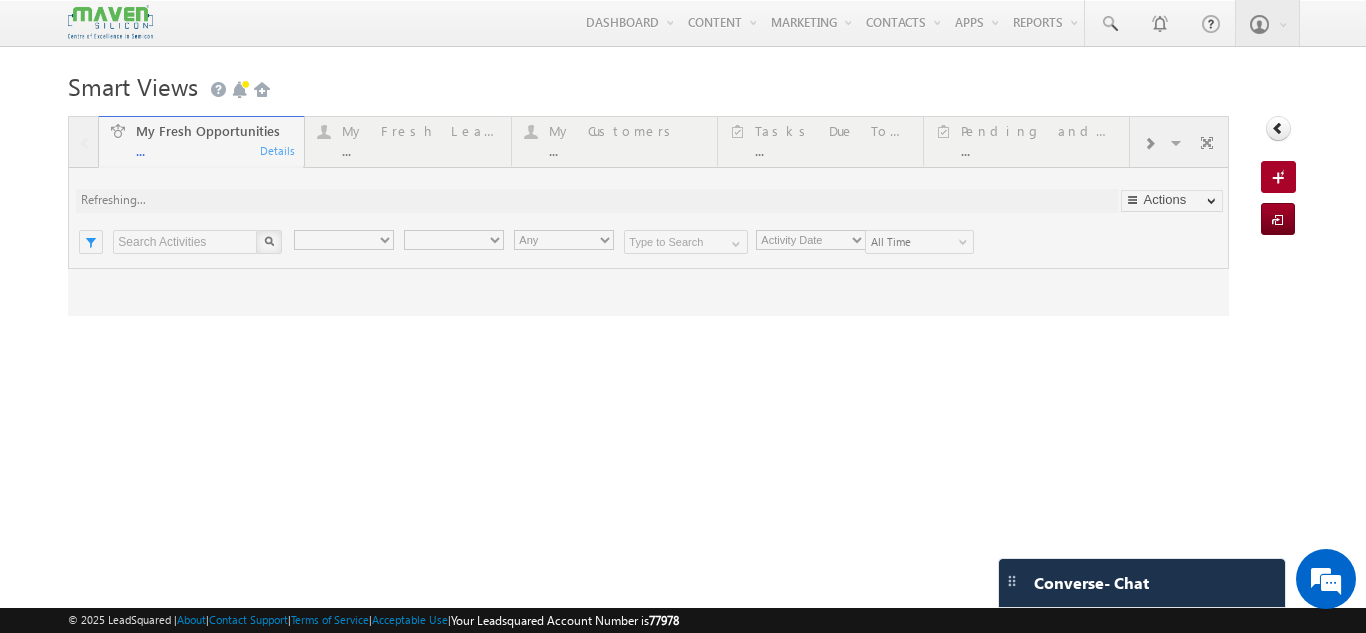 scroll, scrollTop: 0, scrollLeft: 0, axis: both 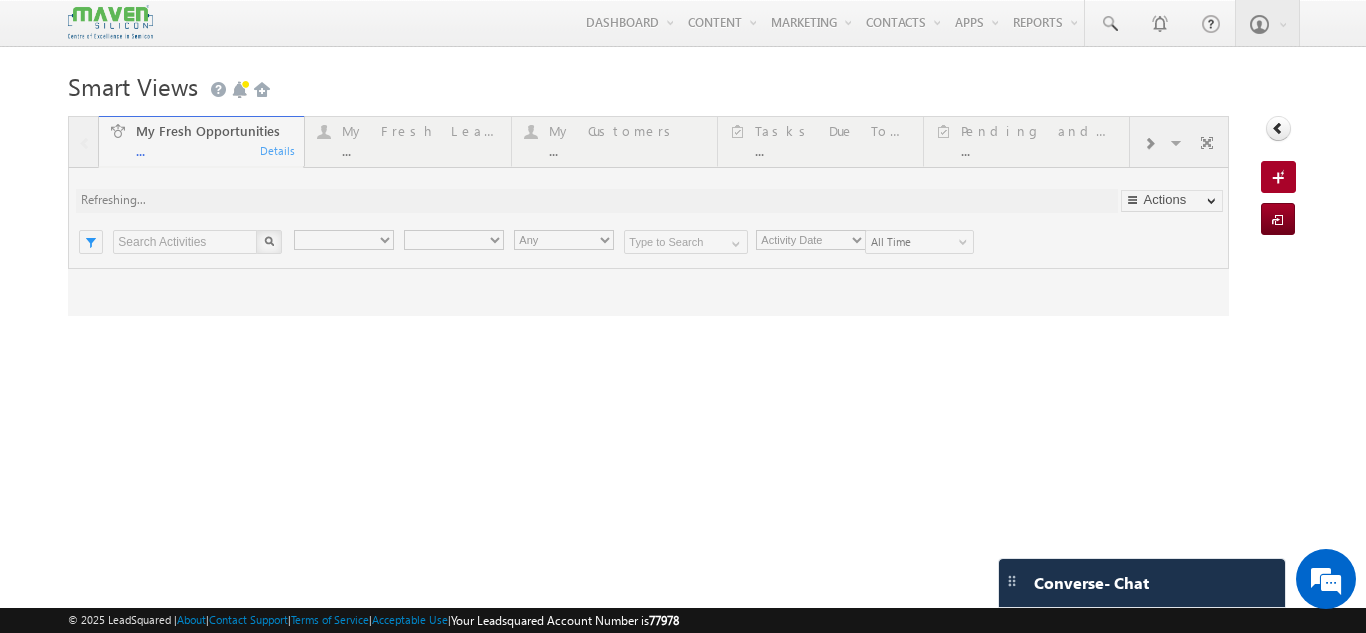 type on "Current User" 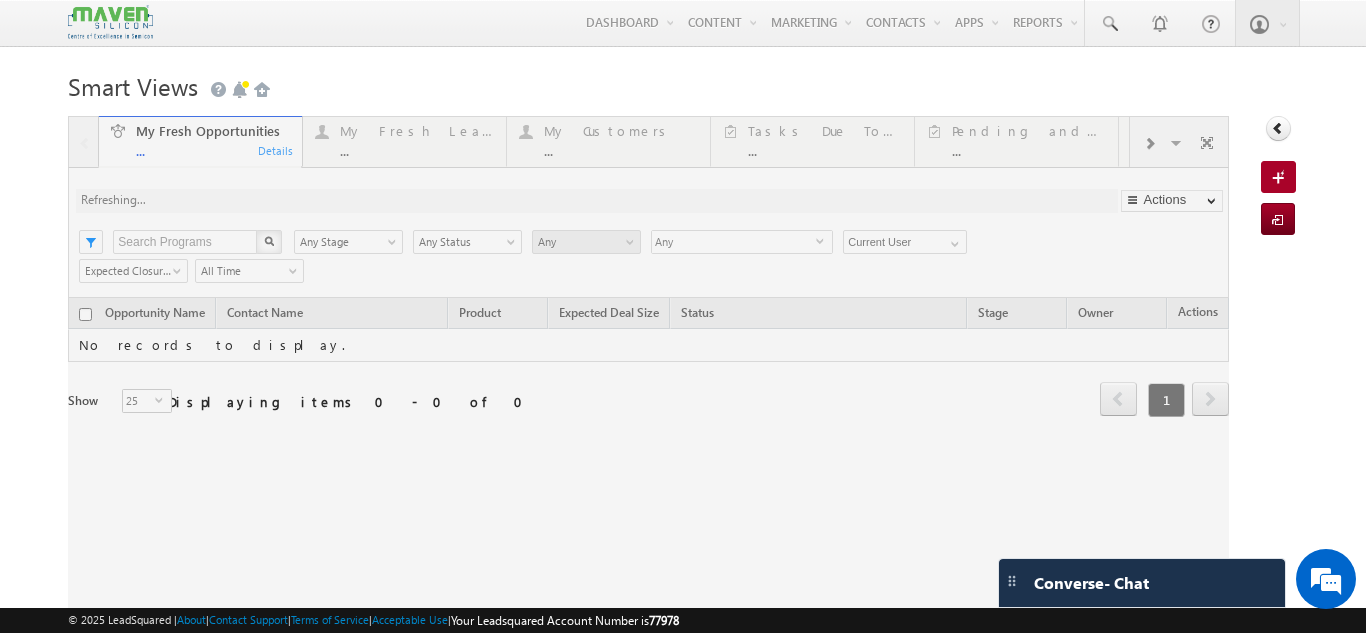 click on "Add Program" at bounding box center (1279, 177) 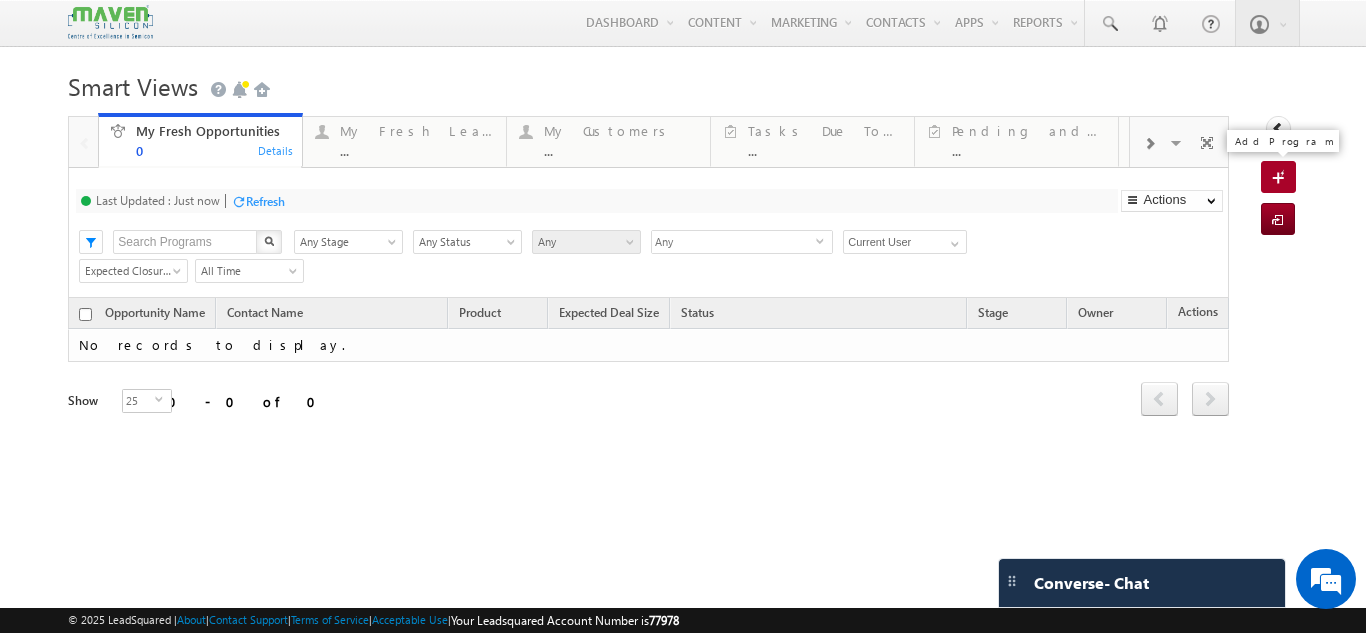 click at bounding box center (1281, 179) 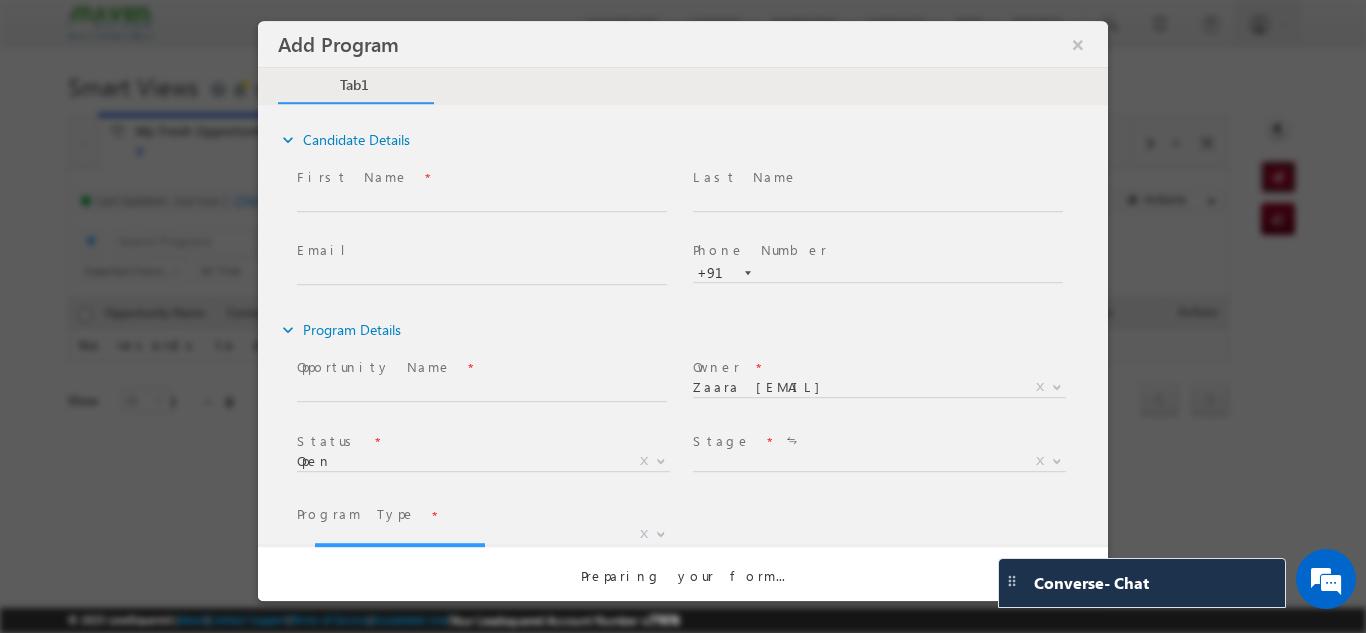 scroll, scrollTop: 0, scrollLeft: 0, axis: both 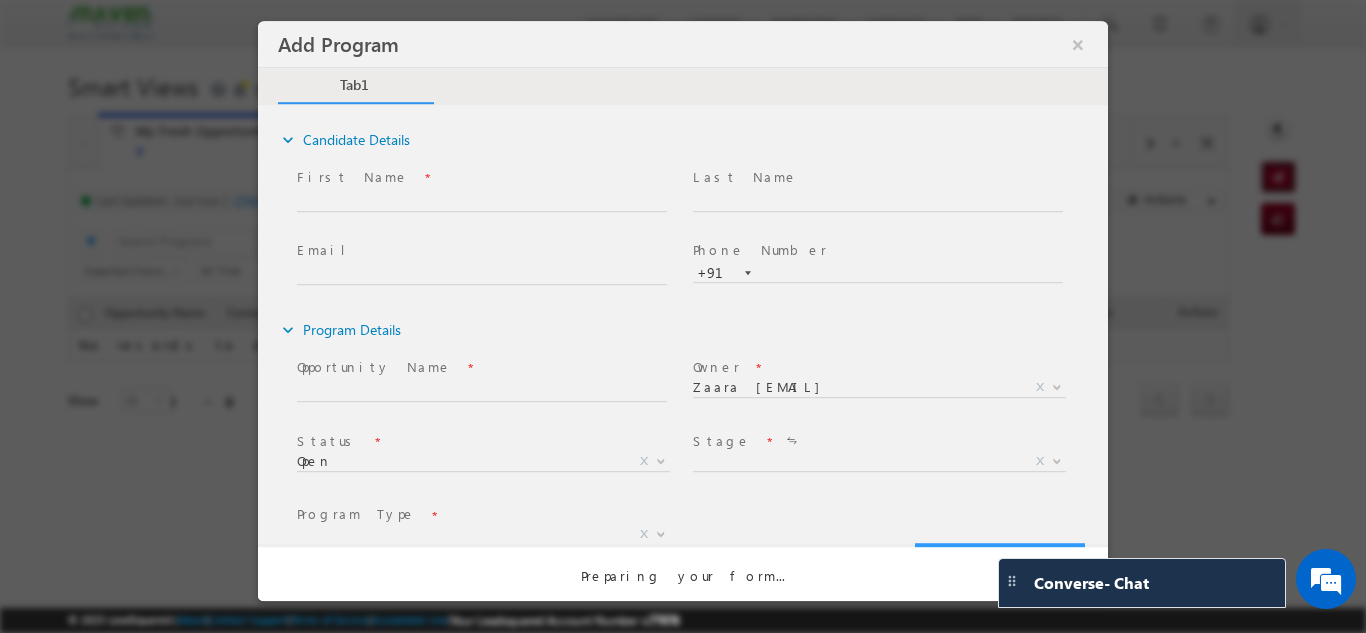 select on "Prospecting" 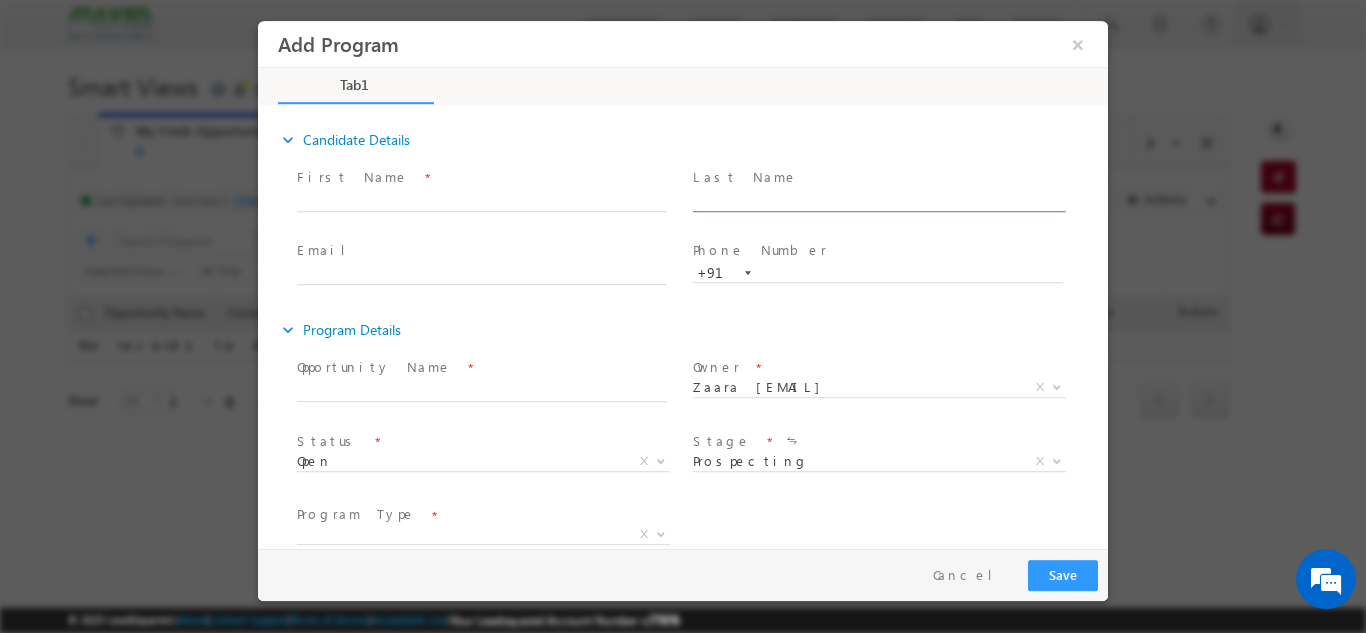 click at bounding box center (878, 201) 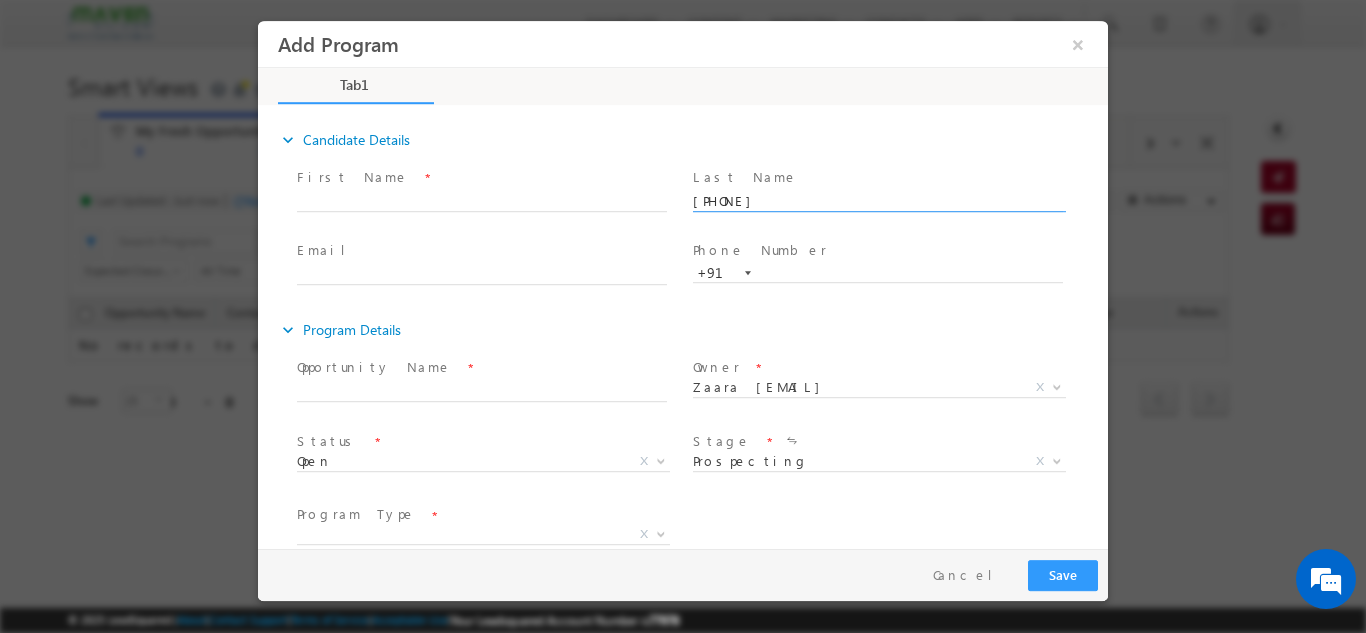 type on "9742142352" 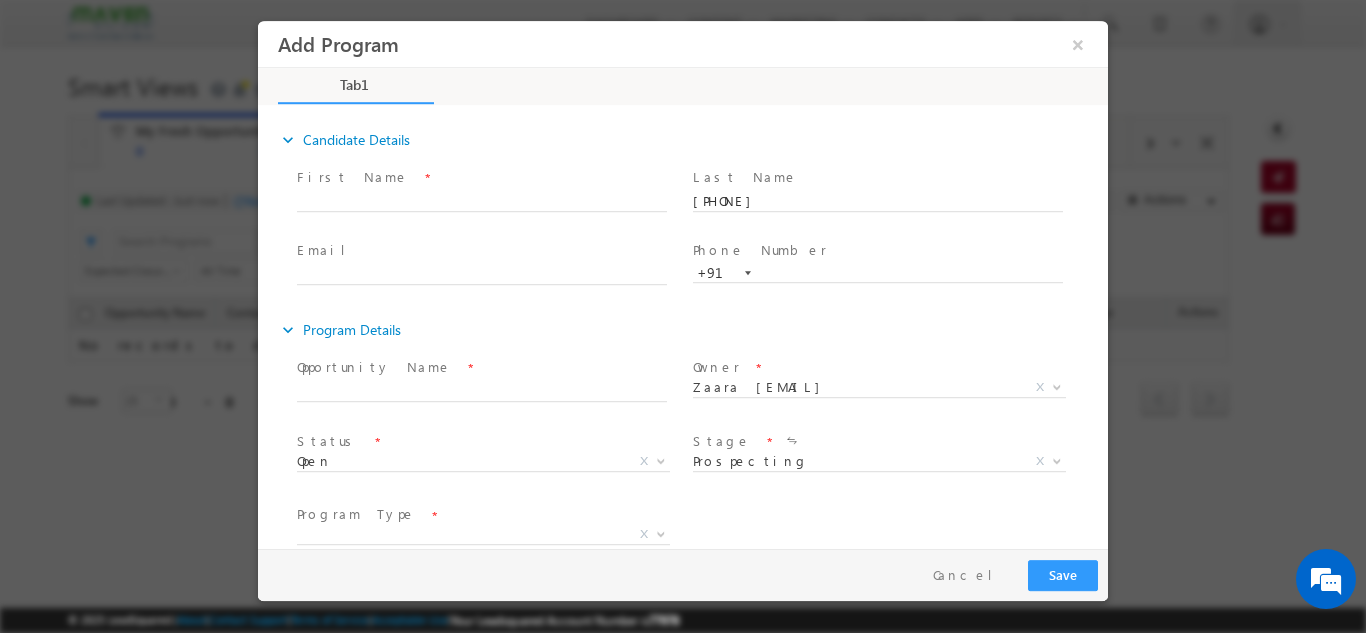 click on "expand_more Candidate Details" at bounding box center [693, 139] 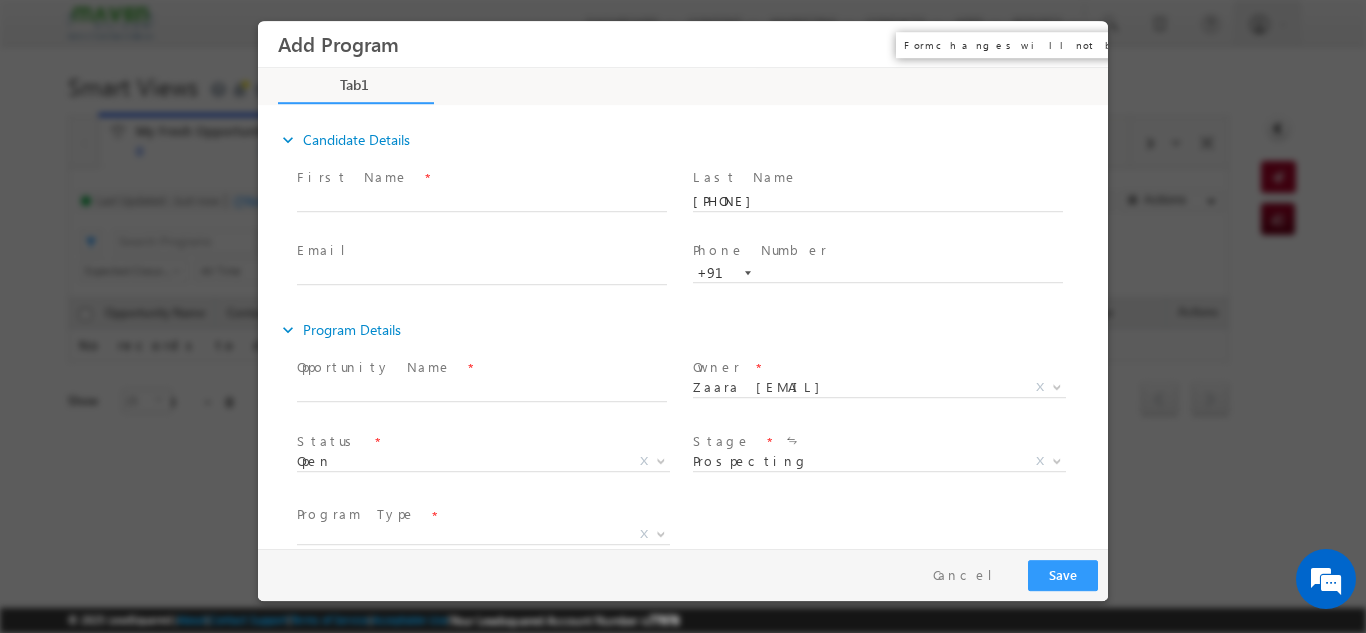 click on "×" at bounding box center [1078, 43] 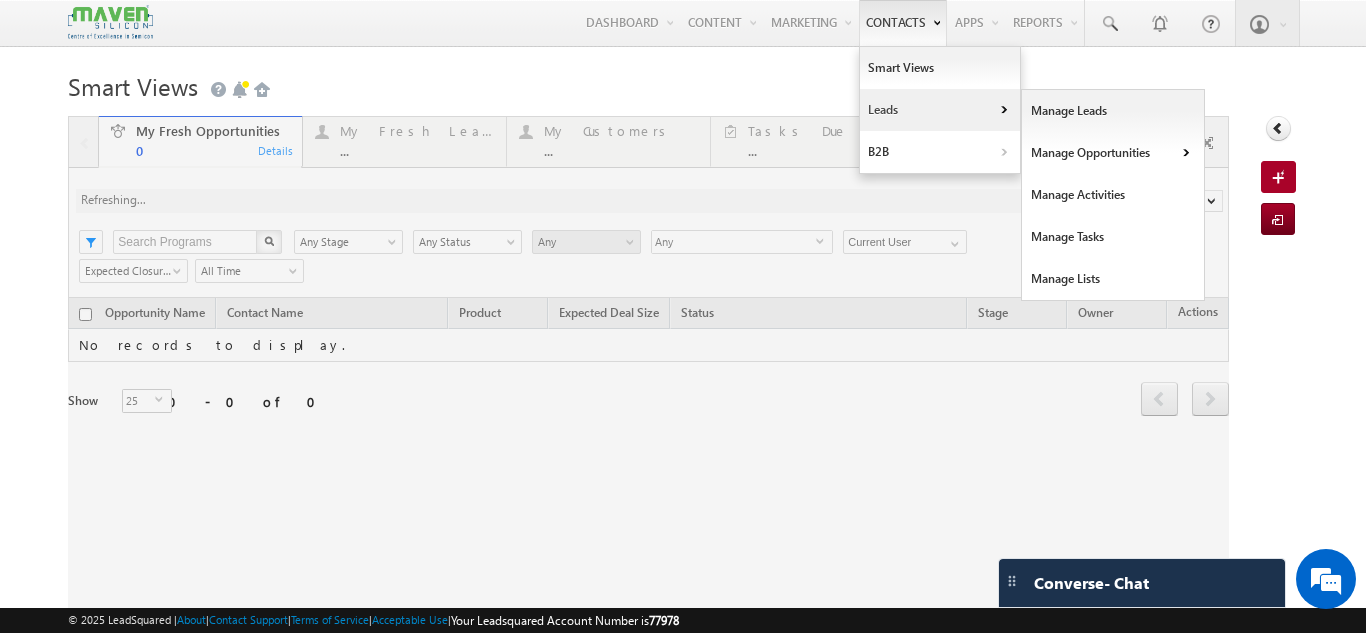 click on "Leads" at bounding box center [940, 110] 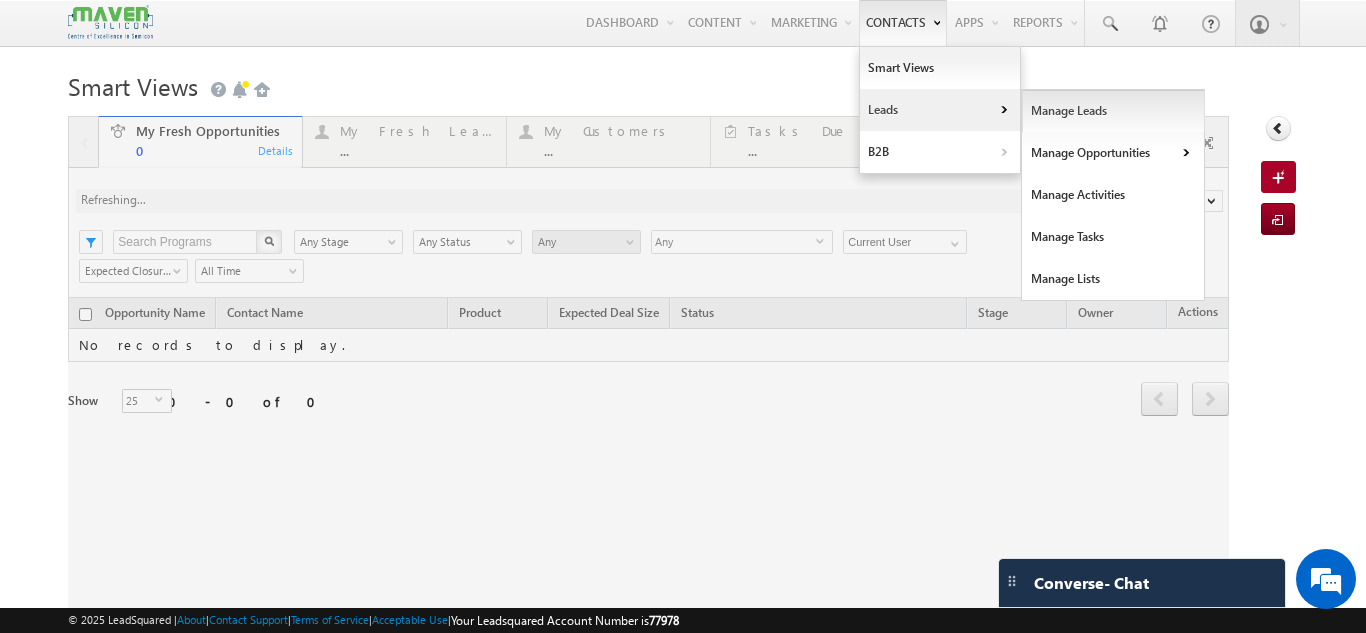 click on "Manage Leads" at bounding box center (1113, 111) 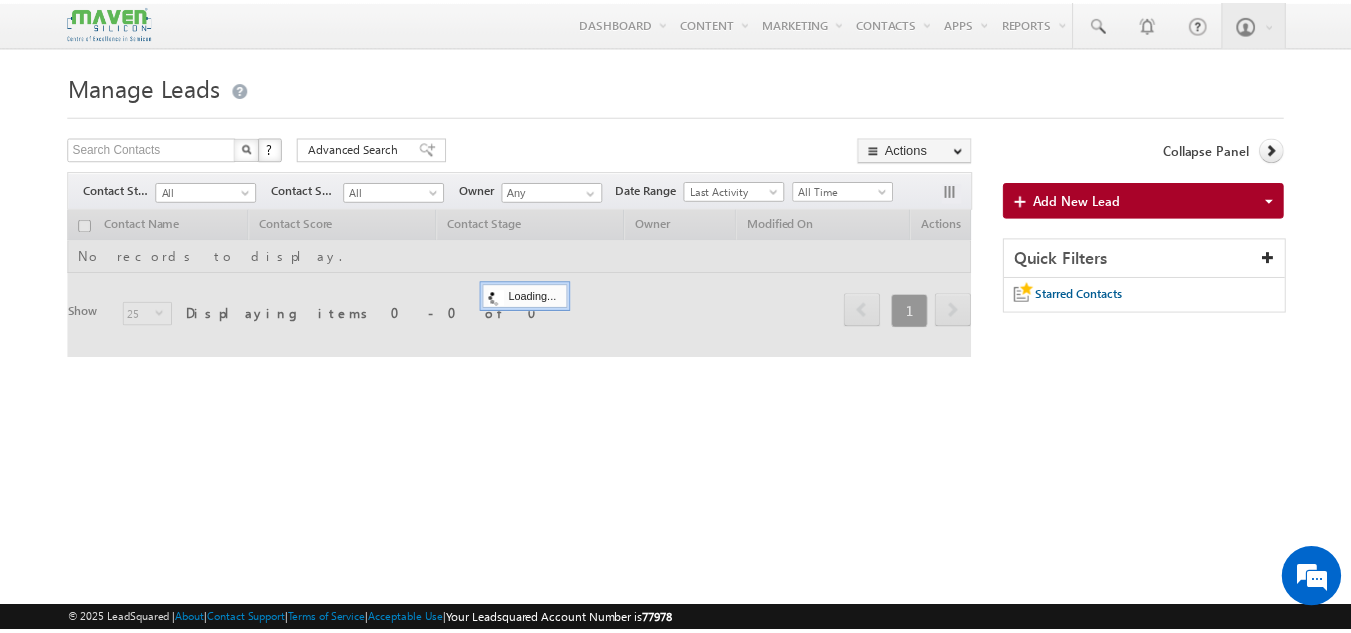 scroll, scrollTop: 0, scrollLeft: 0, axis: both 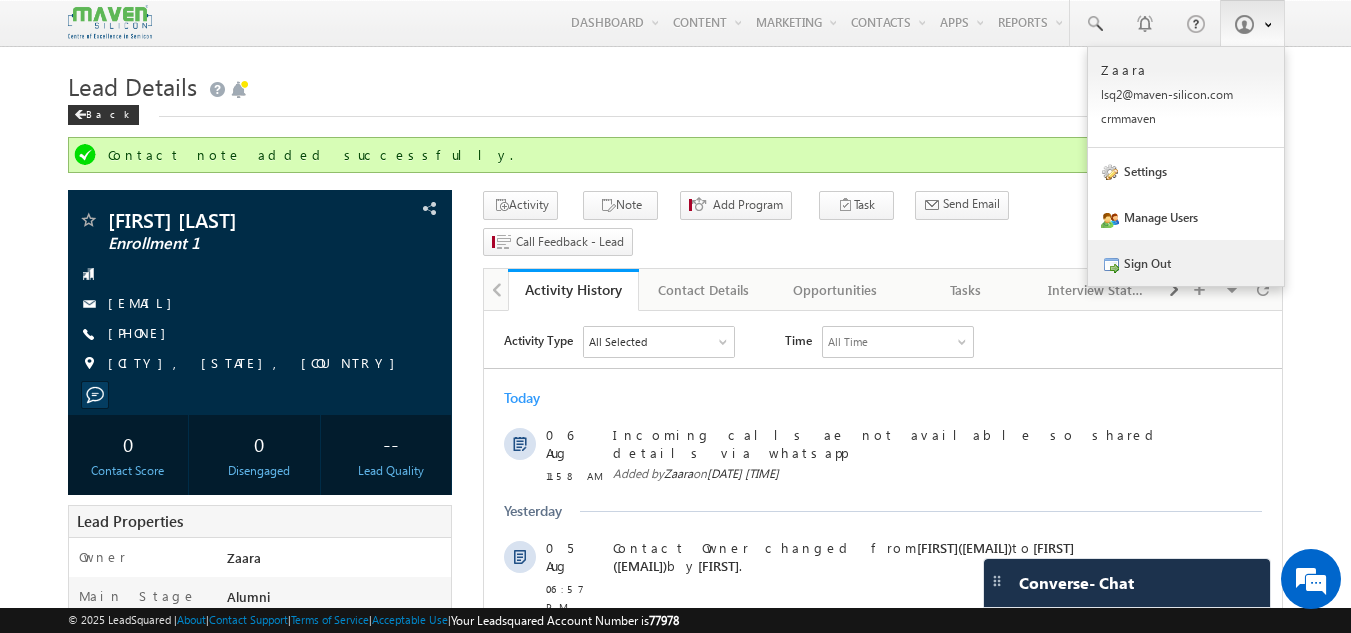 click on "Sign Out" at bounding box center (1186, 263) 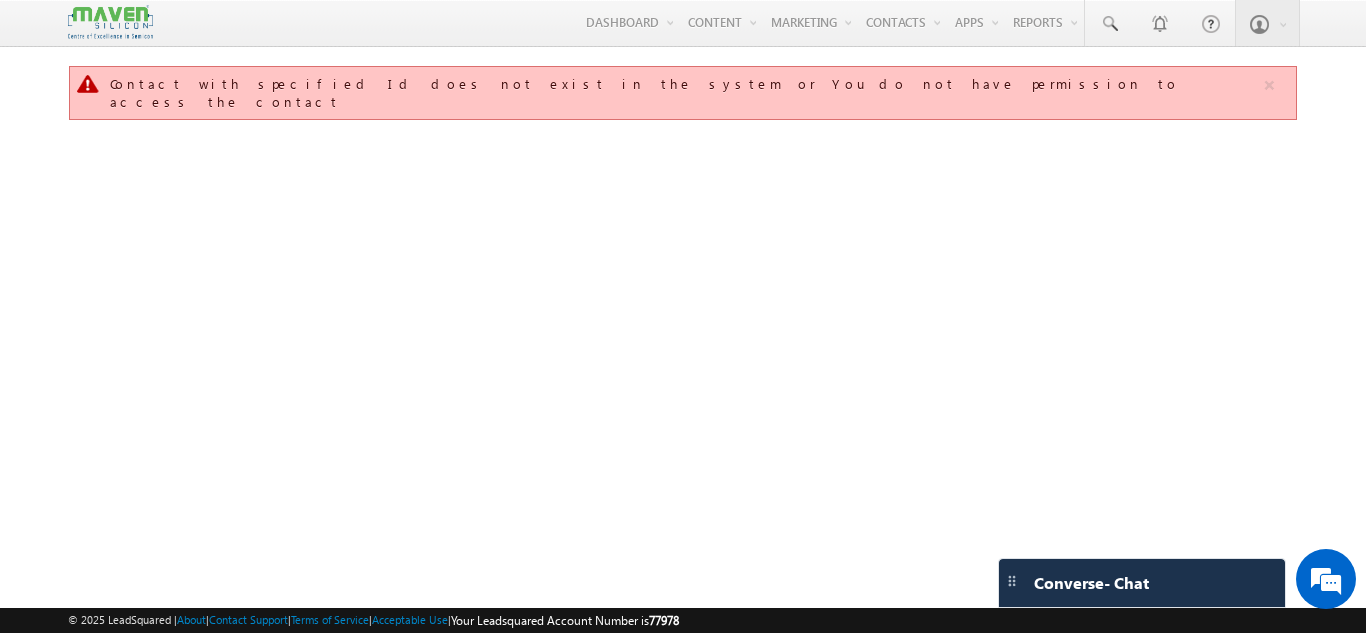 scroll, scrollTop: 0, scrollLeft: 0, axis: both 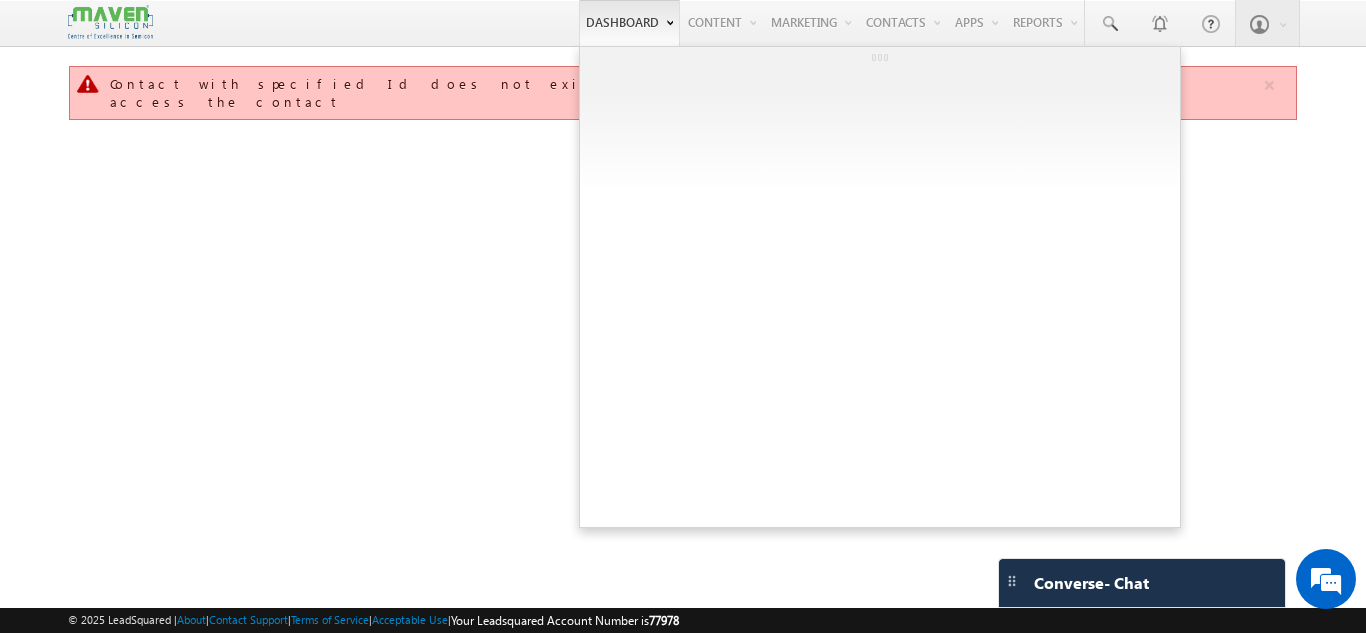 click on "Dashboard" at bounding box center [629, 23] 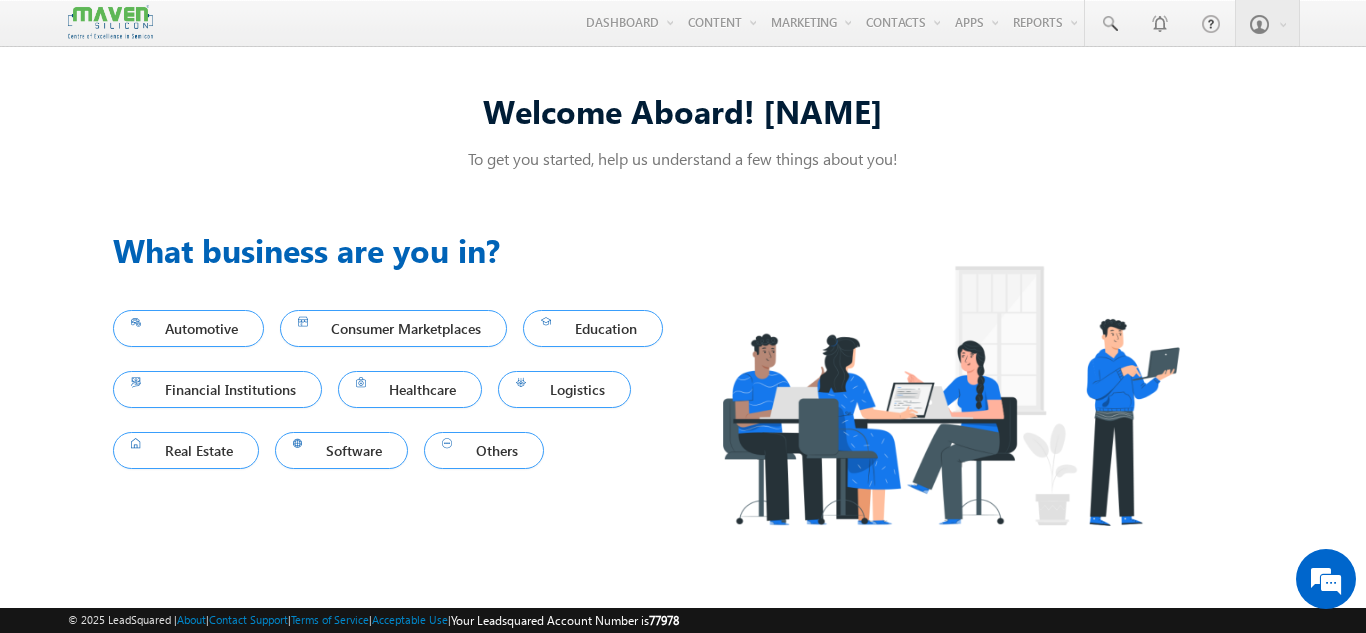 scroll, scrollTop: 0, scrollLeft: 0, axis: both 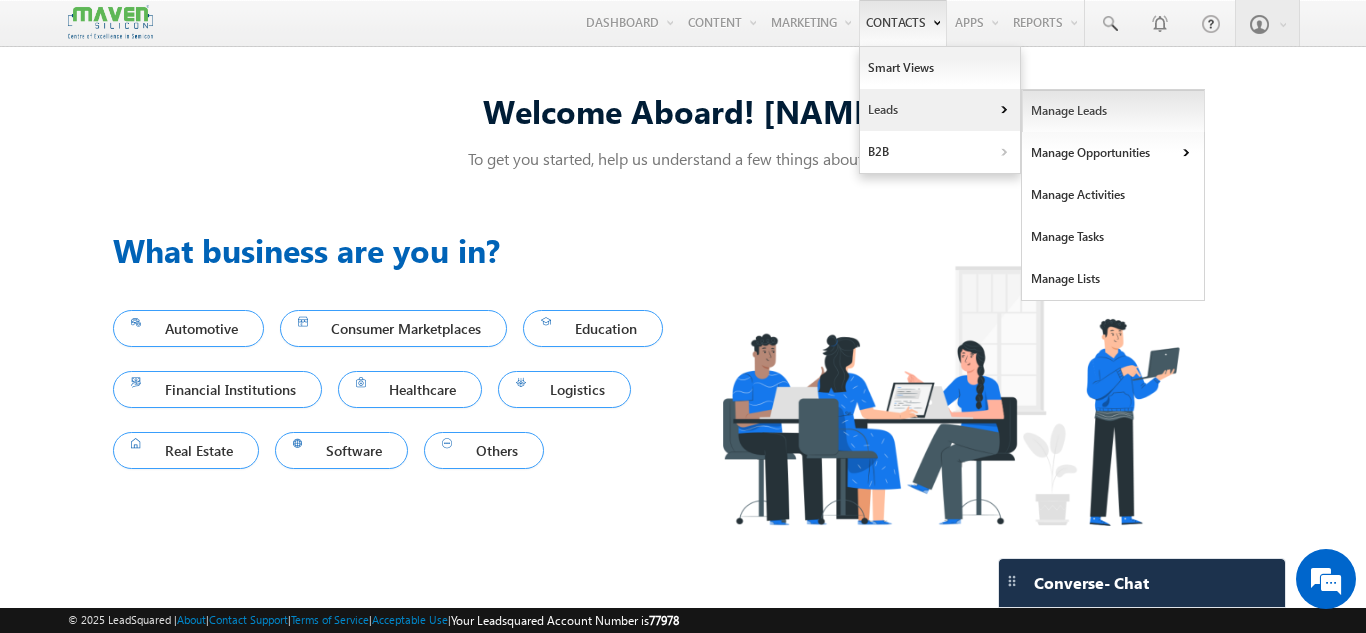 click on "Manage Leads" at bounding box center (1113, 111) 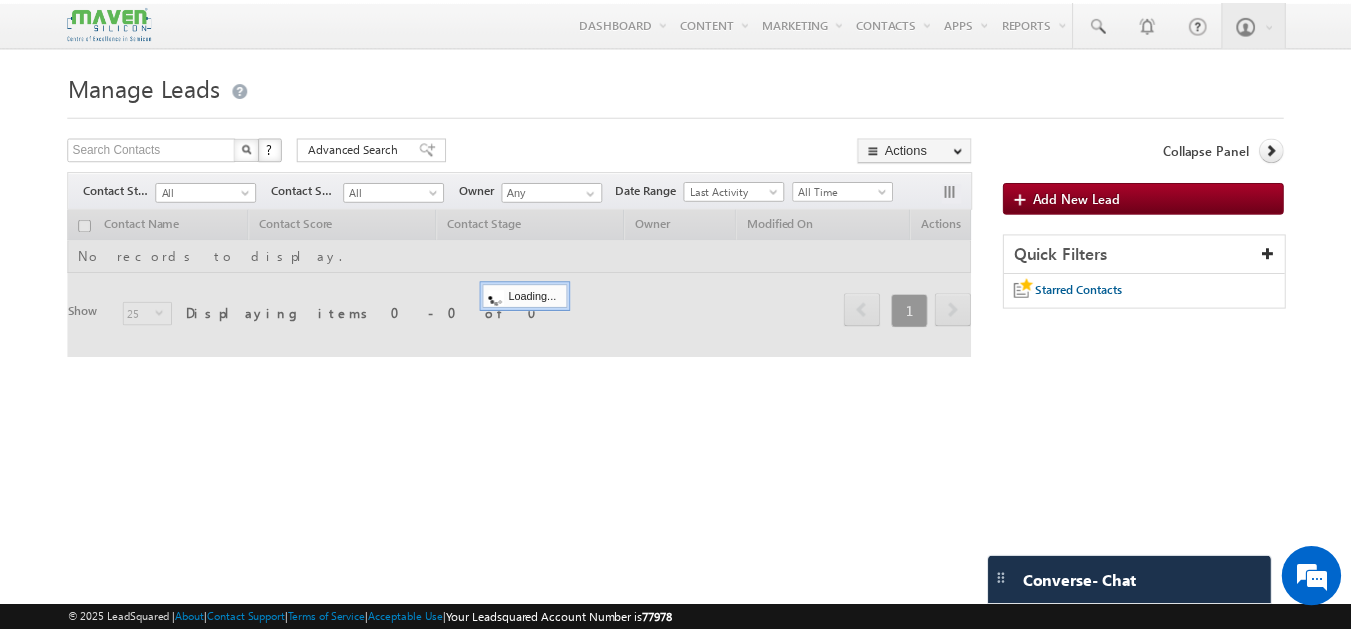 scroll, scrollTop: 0, scrollLeft: 0, axis: both 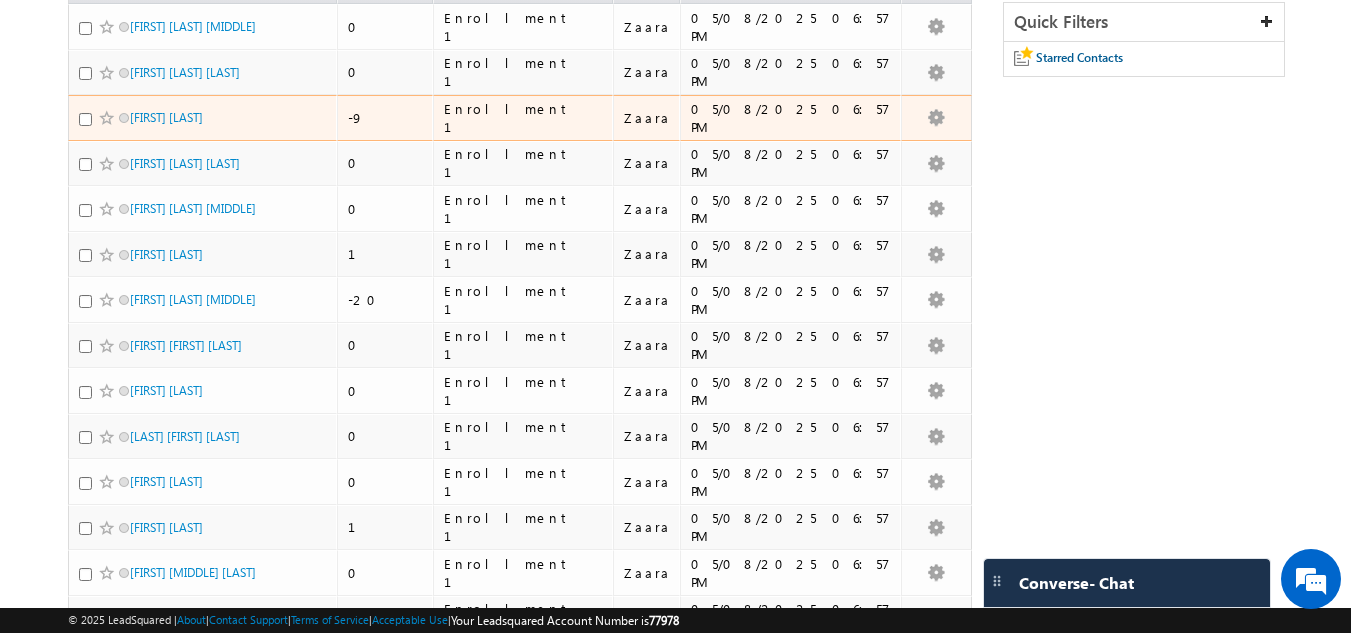 click on "05/08/2025 06:57 PM" at bounding box center (790, 118) 